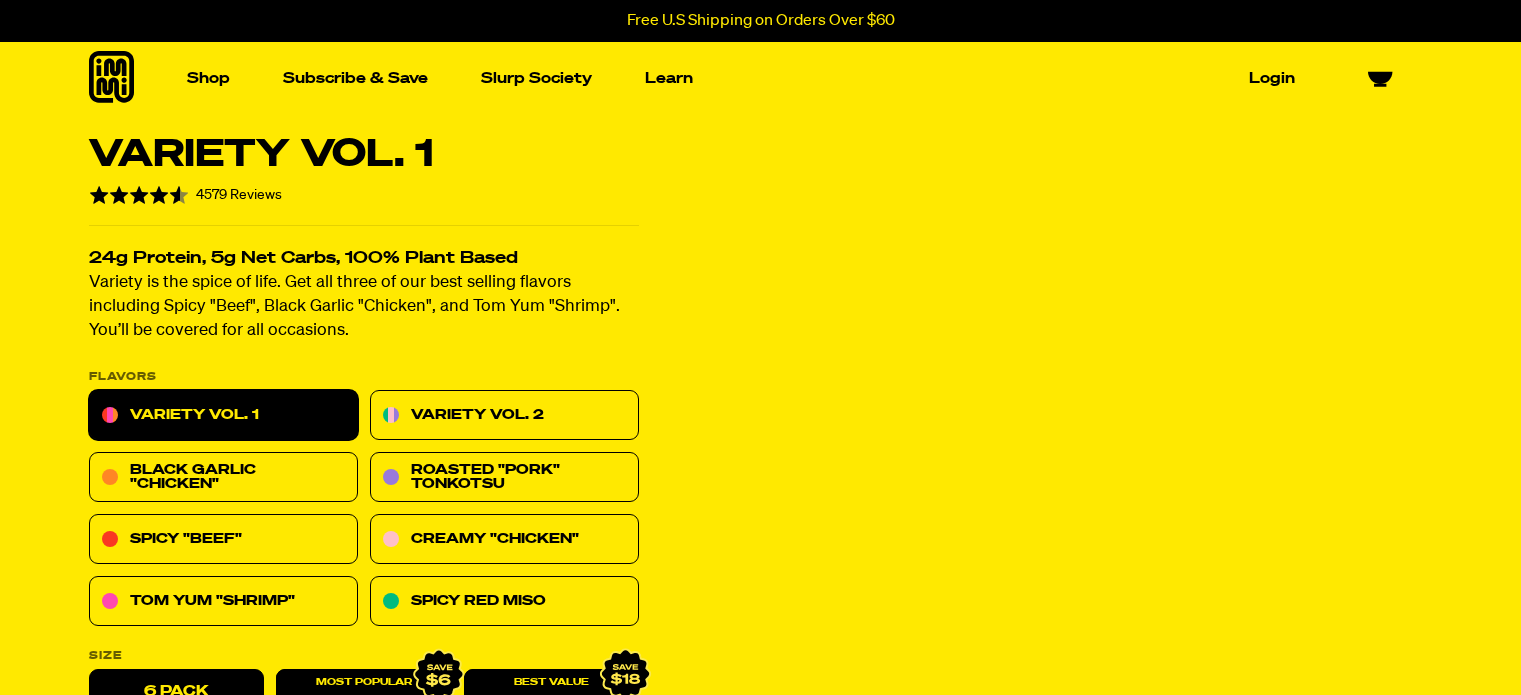 scroll, scrollTop: 0, scrollLeft: 0, axis: both 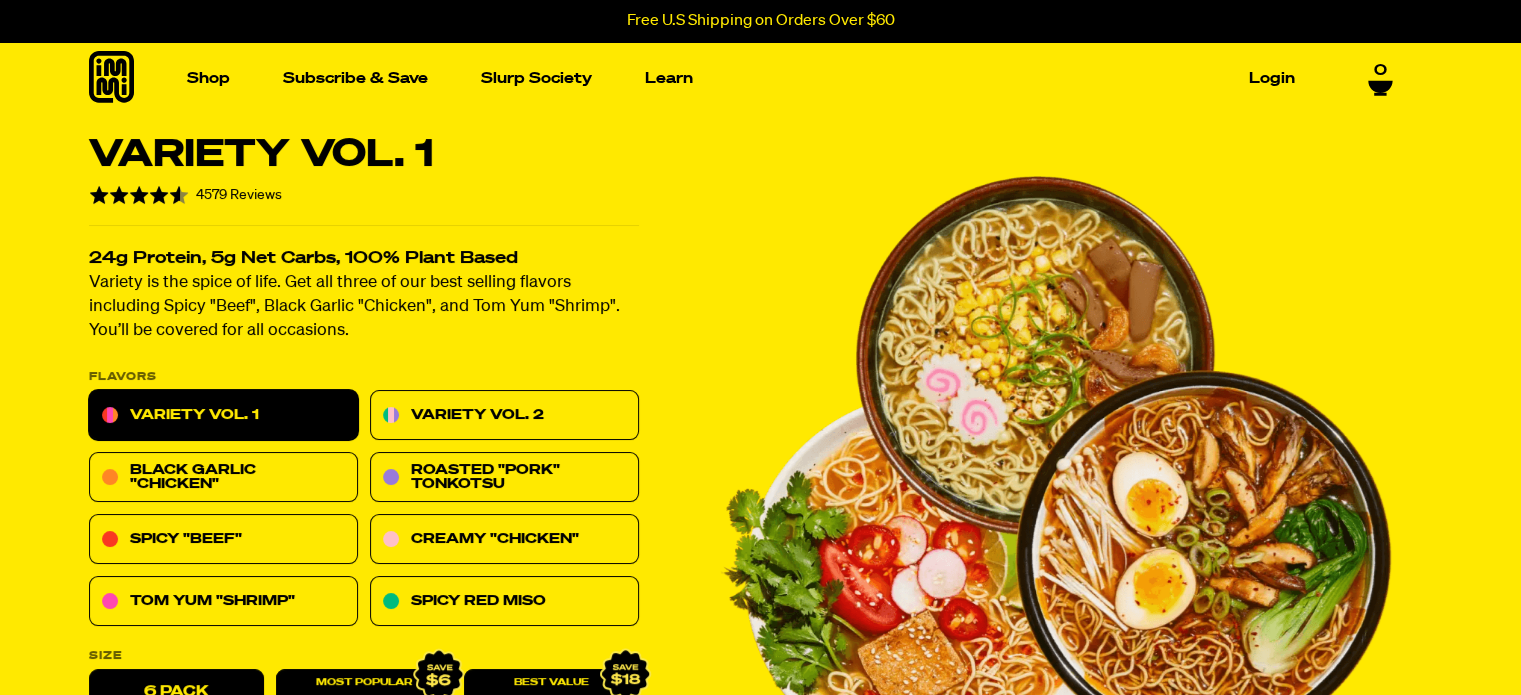 drag, startPoint x: 1534, startPoint y: 10, endPoint x: 1522, endPoint y: 54, distance: 45.607018 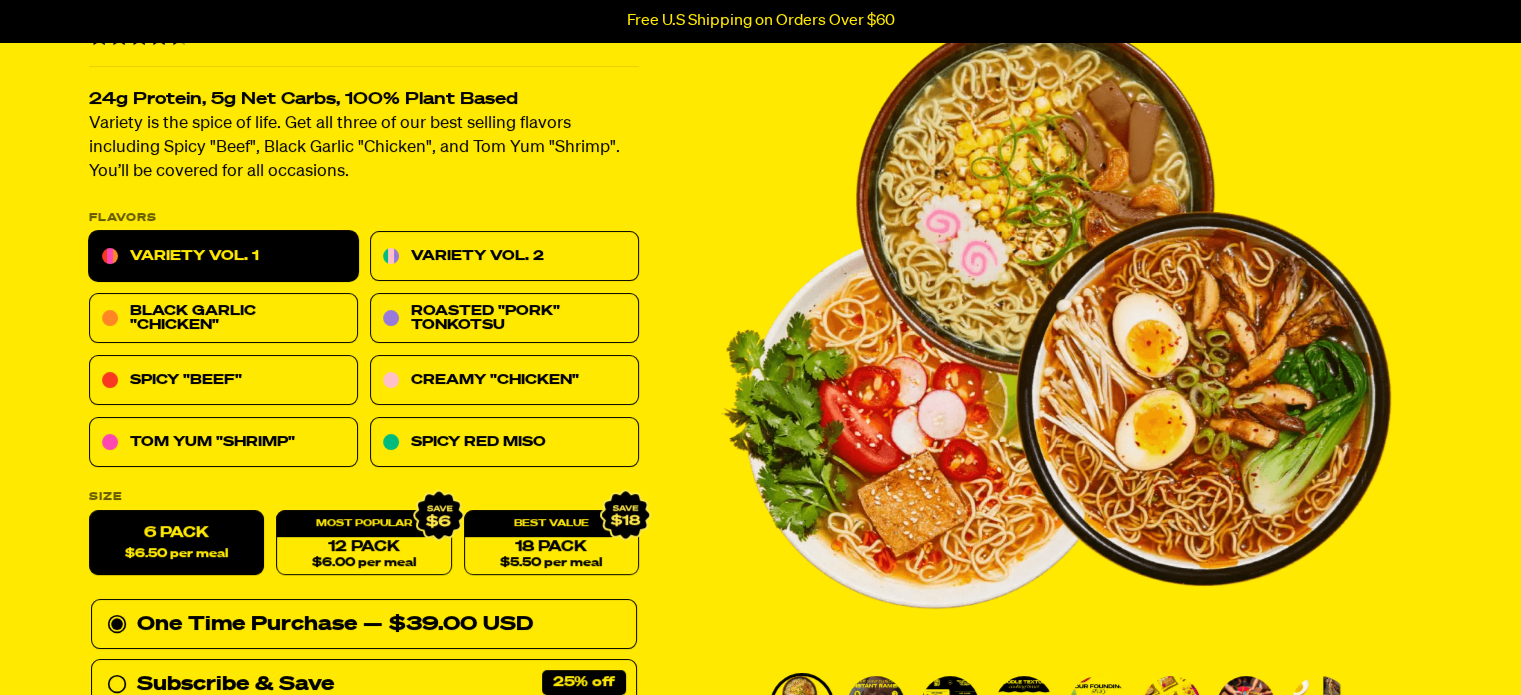 scroll, scrollTop: 133, scrollLeft: 0, axis: vertical 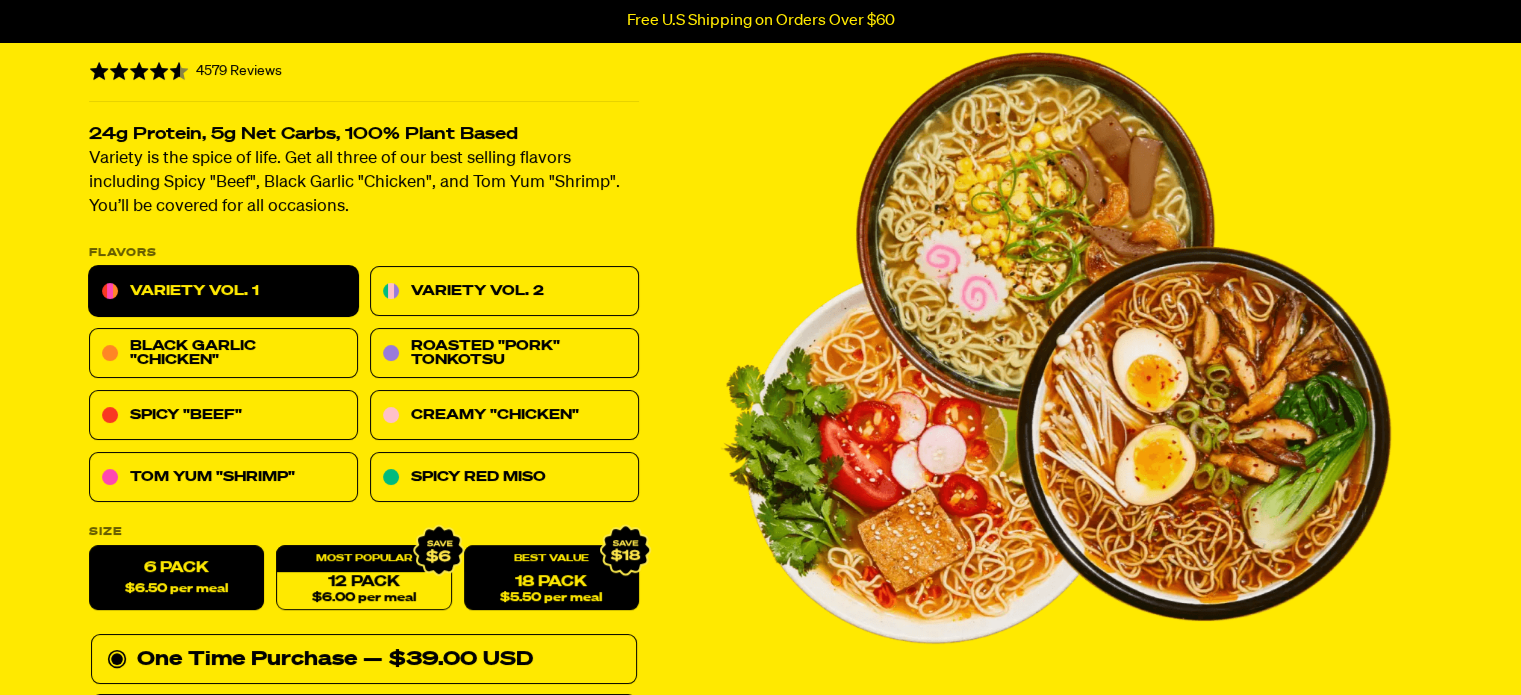 click on "18 Pack  $5.50 per meal" at bounding box center [550, 578] 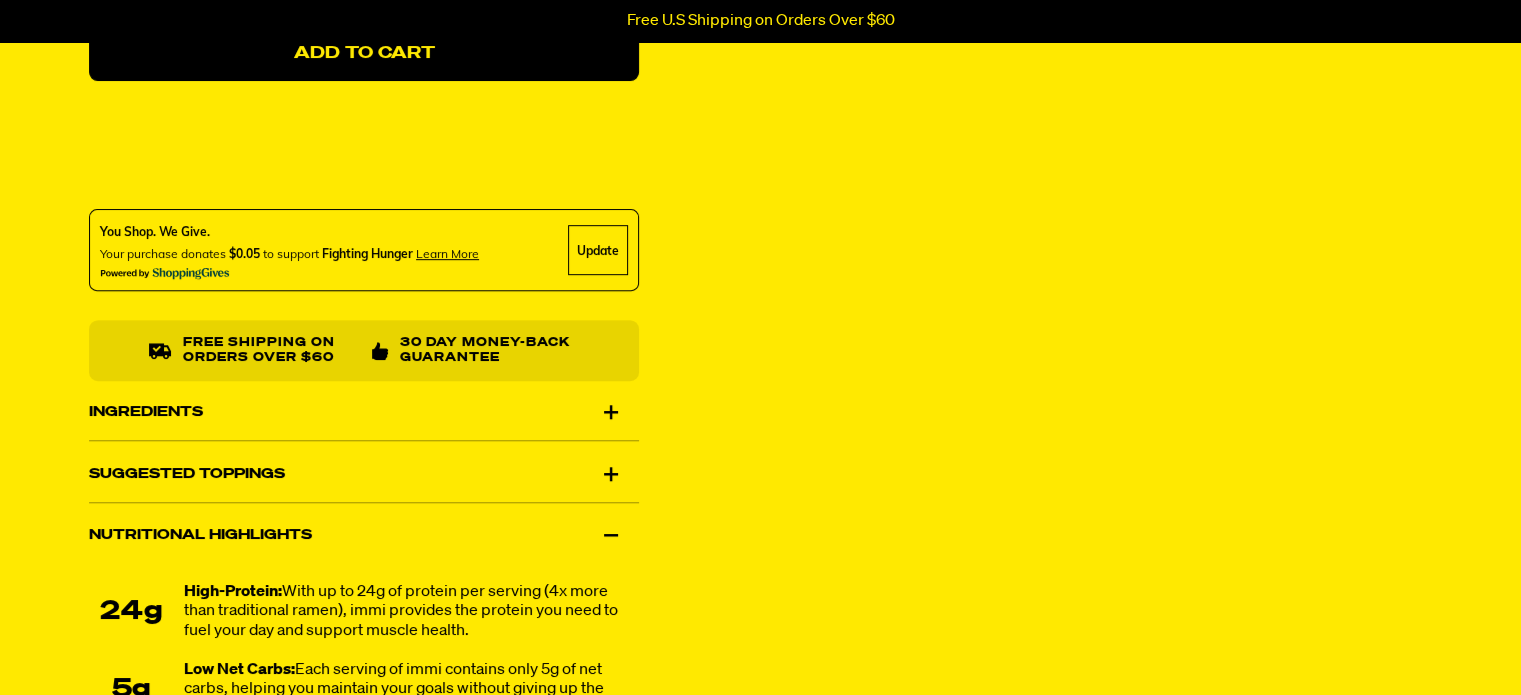 scroll, scrollTop: 0, scrollLeft: 0, axis: both 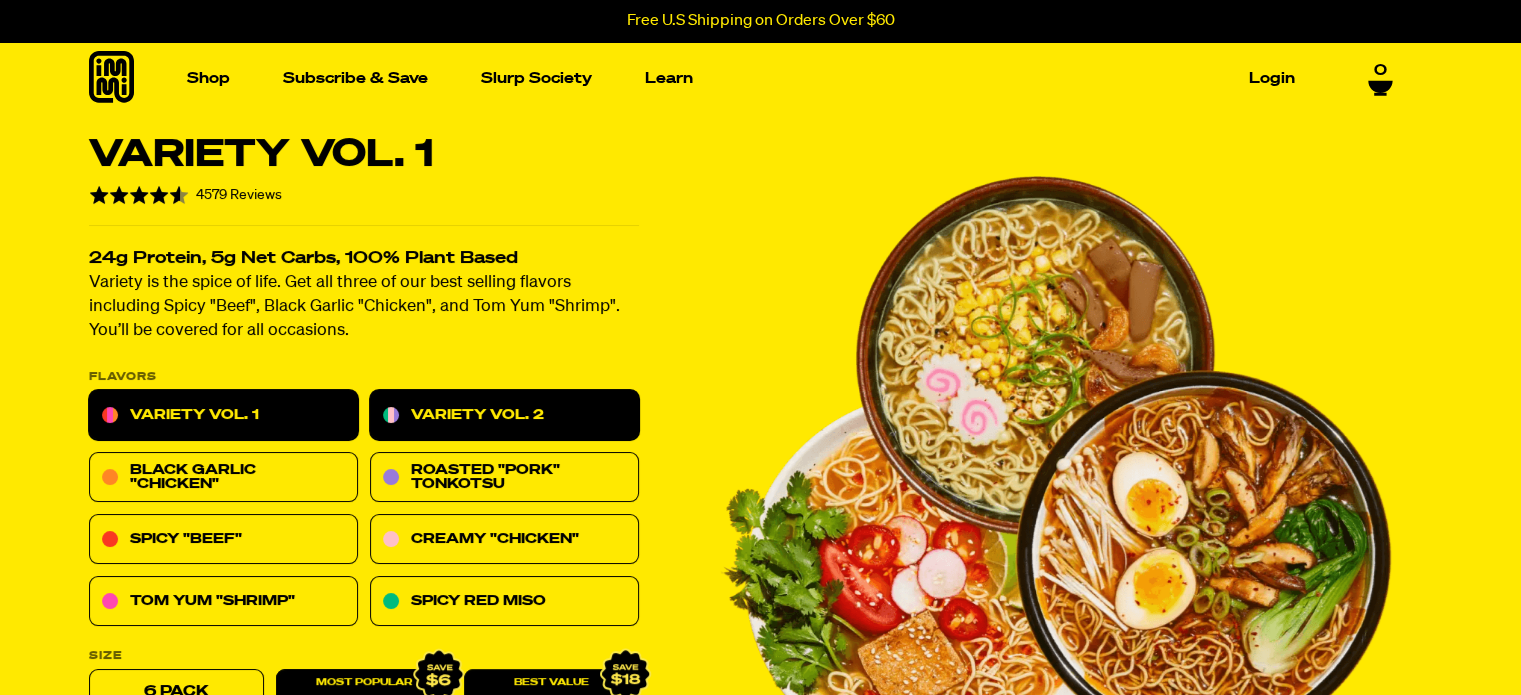click on "Variety Vol. 2" at bounding box center (504, 416) 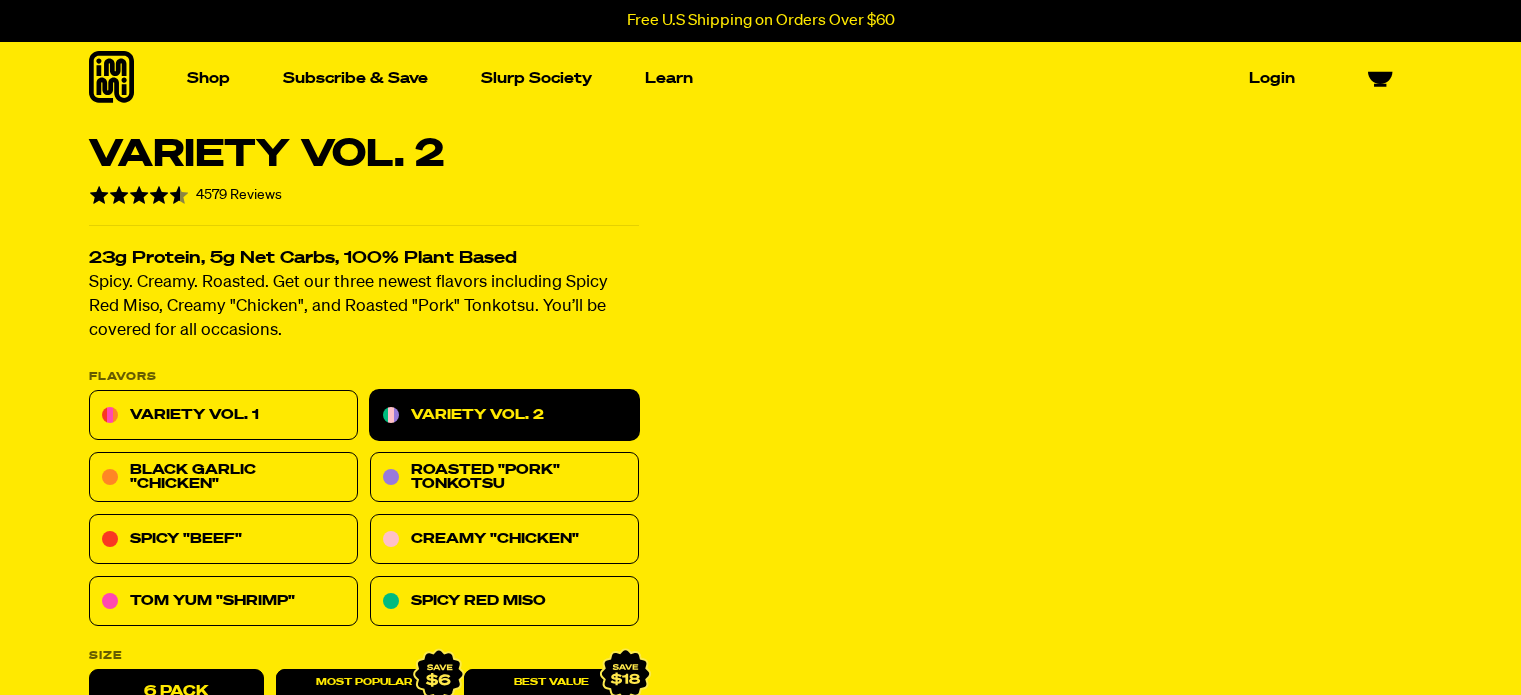 scroll, scrollTop: 0, scrollLeft: 0, axis: both 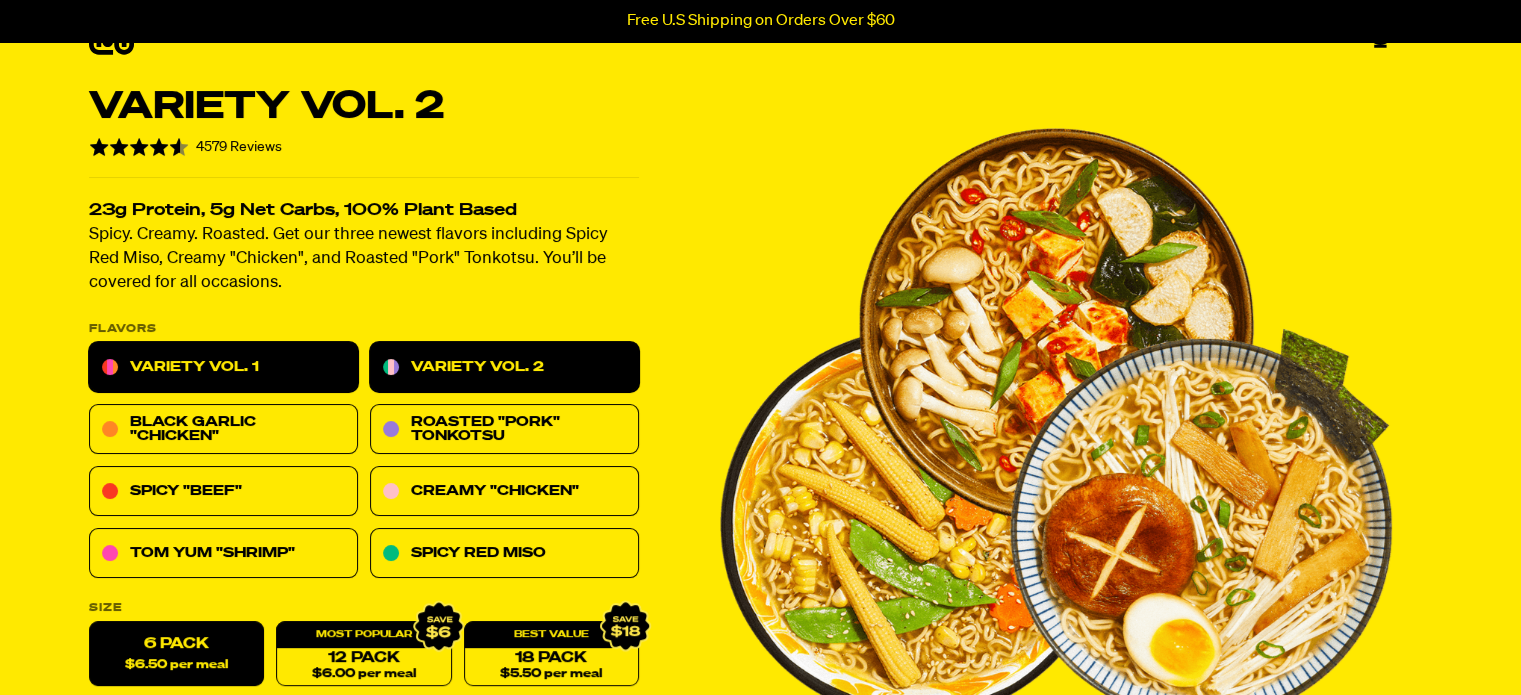 click on "Variety Vol. 1" at bounding box center (223, 368) 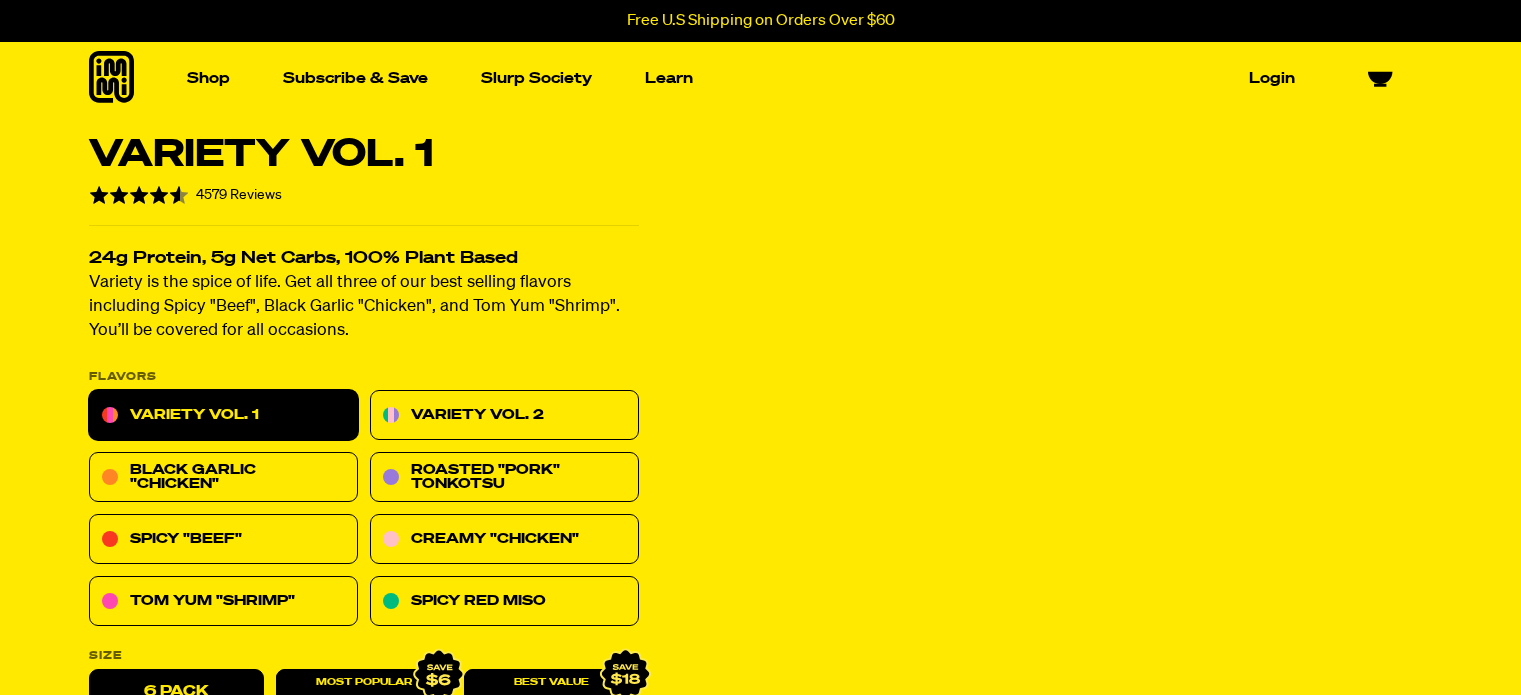 scroll, scrollTop: 0, scrollLeft: 0, axis: both 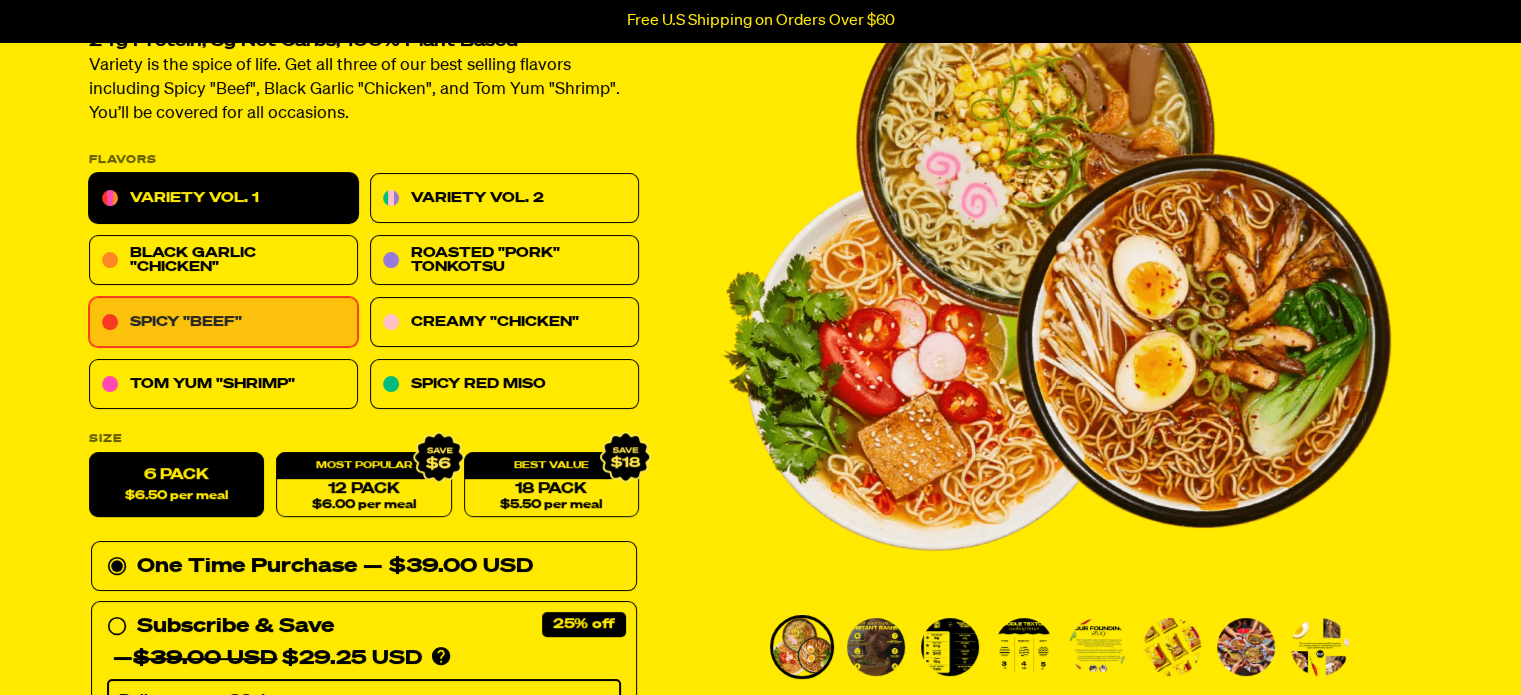 click on "Spicy "Beef"" at bounding box center [223, 323] 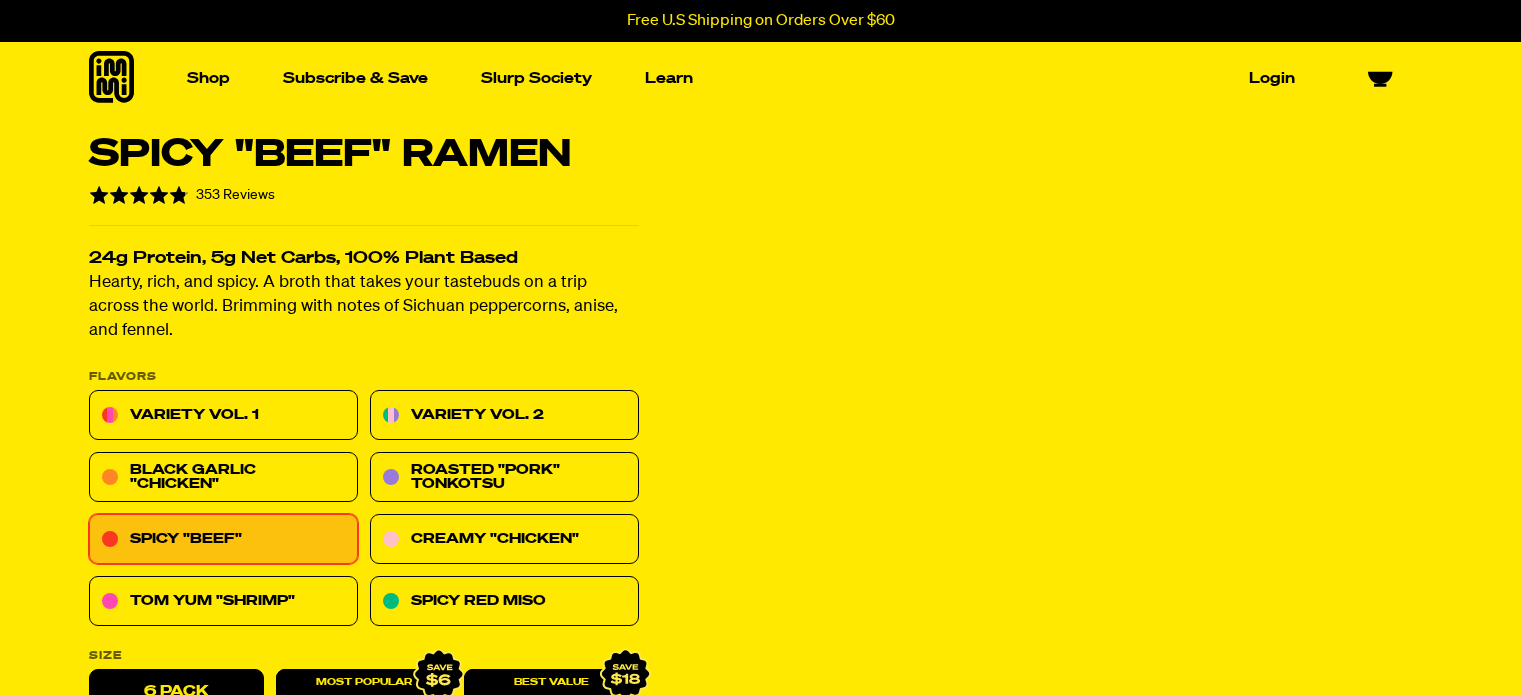 scroll, scrollTop: 0, scrollLeft: 0, axis: both 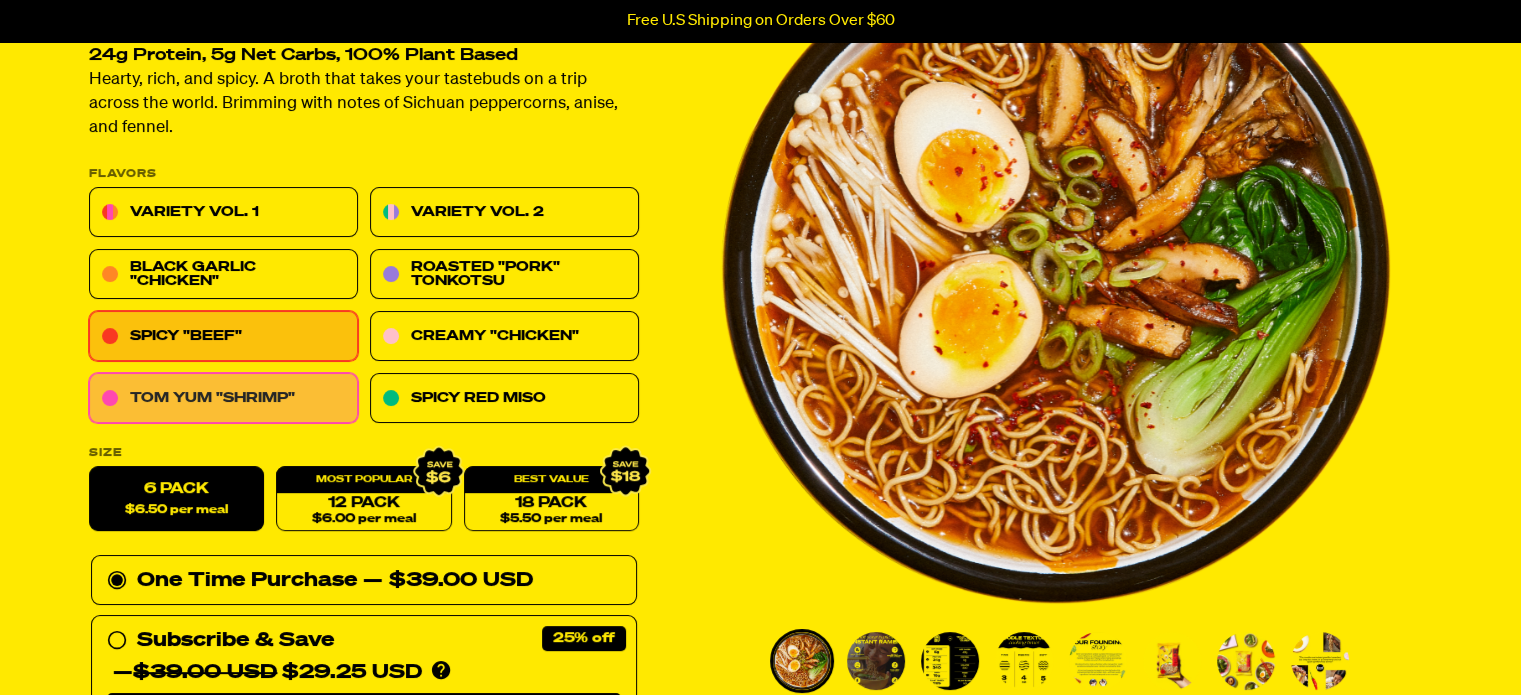 click on "Tom Yum "Shrimp"" at bounding box center (223, 399) 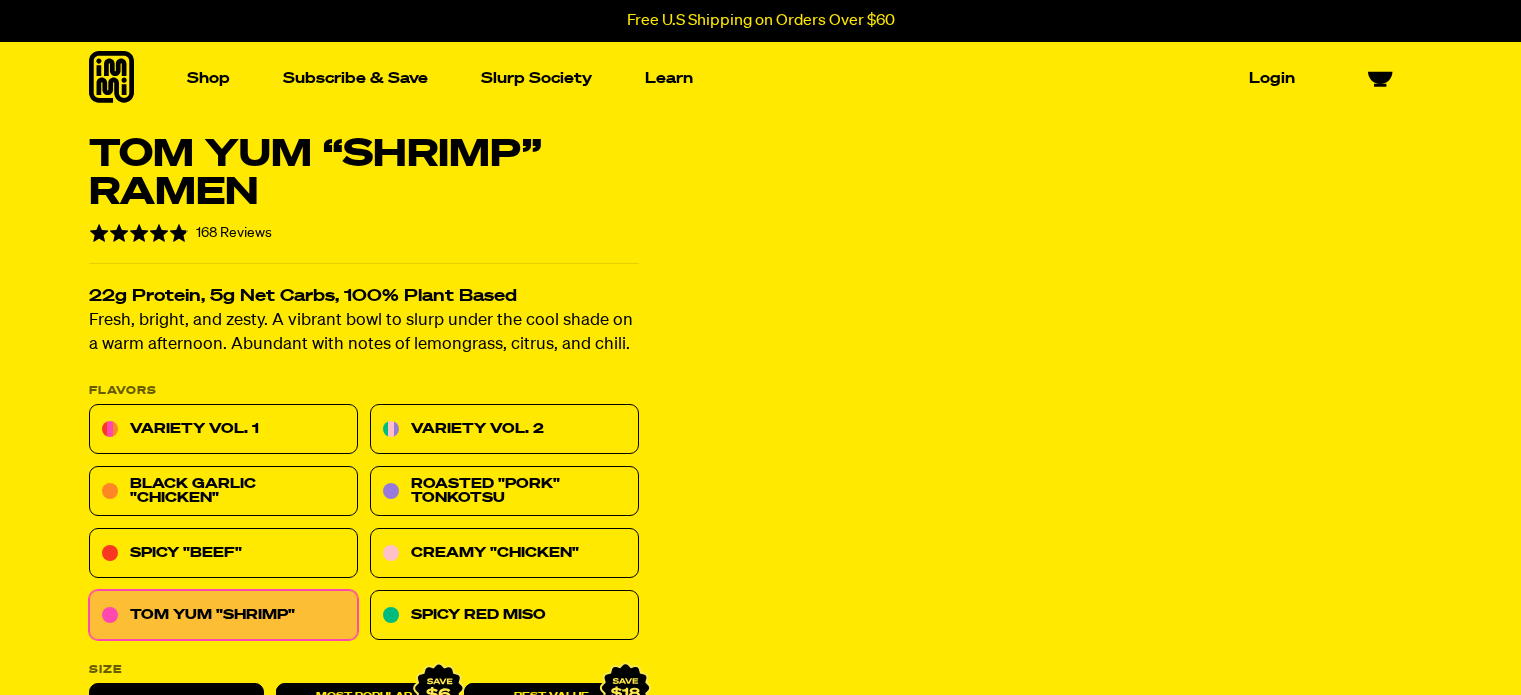 scroll, scrollTop: 0, scrollLeft: 0, axis: both 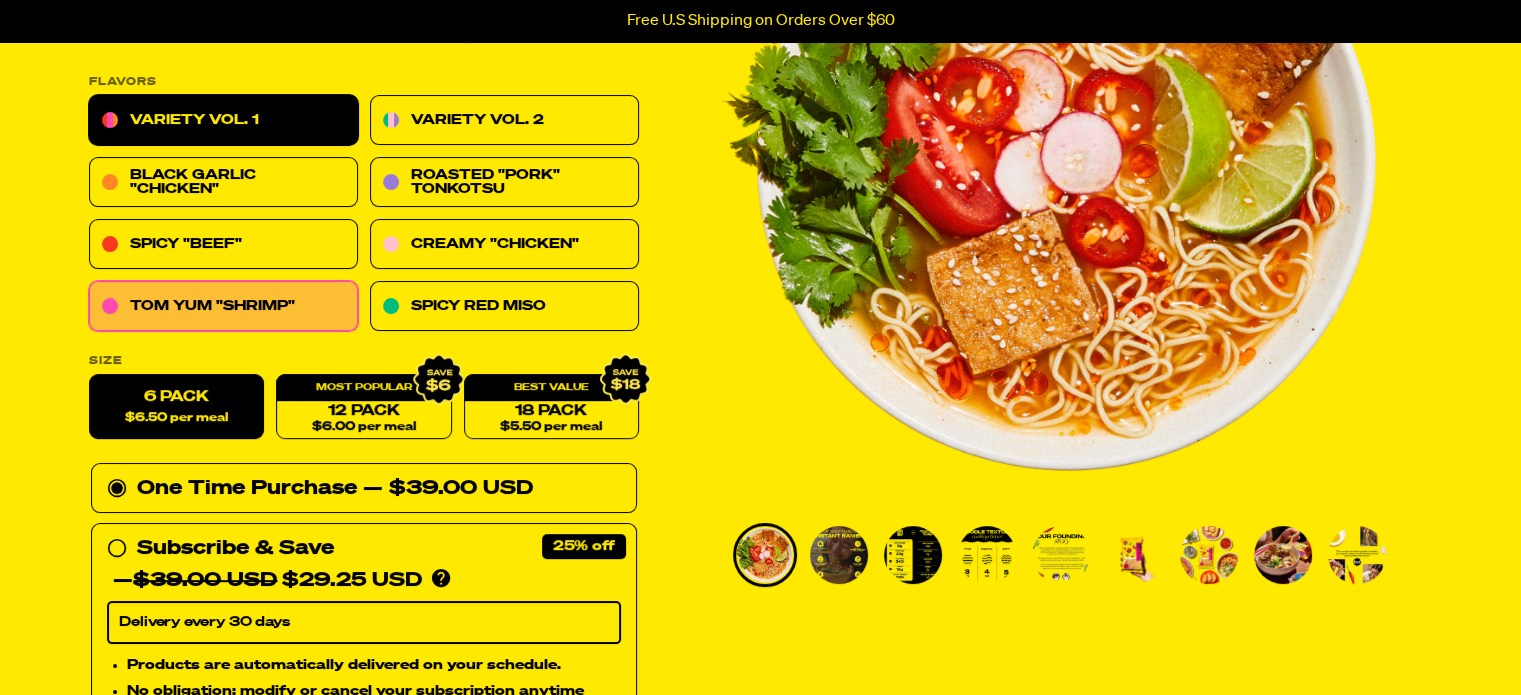 click on "Variety Vol. 1" at bounding box center (223, 121) 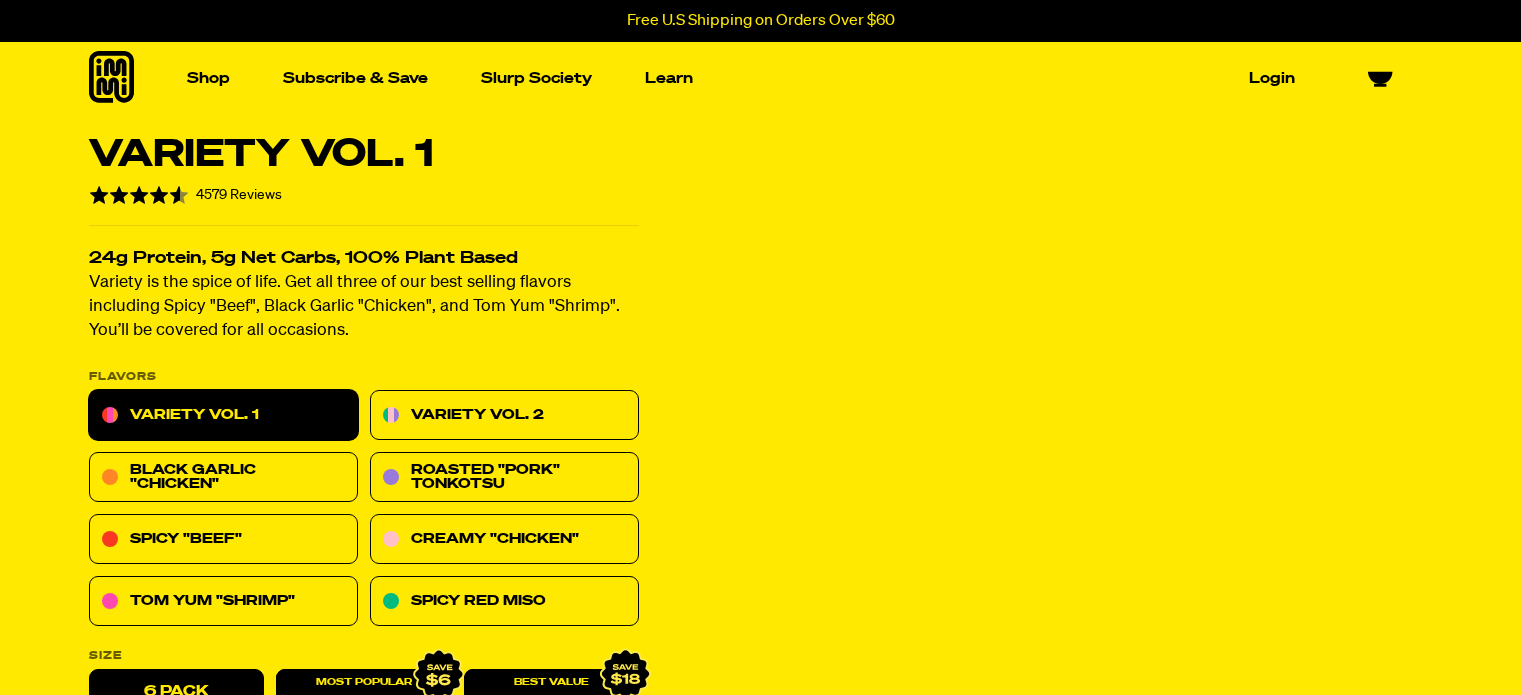 scroll, scrollTop: 0, scrollLeft: 0, axis: both 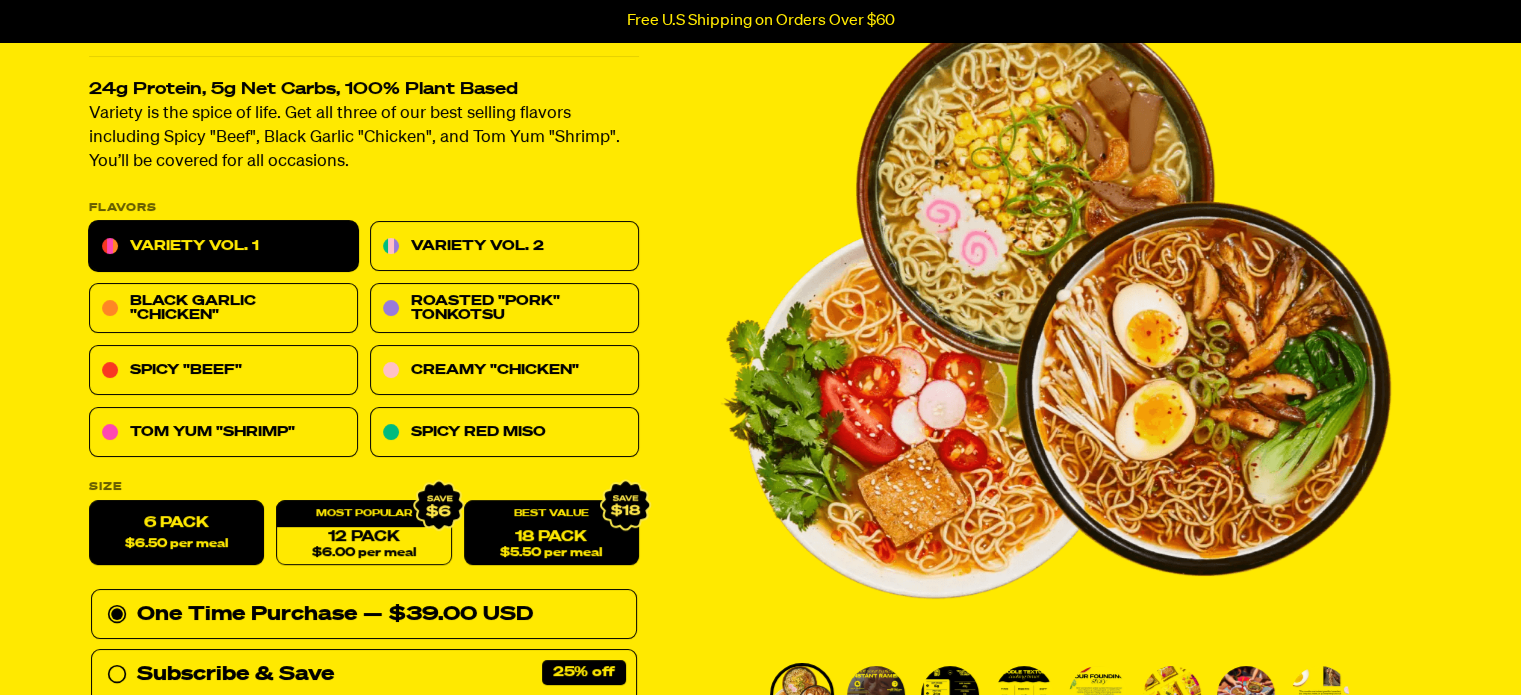click on "18 Pack  $5.50 per meal" at bounding box center [550, 533] 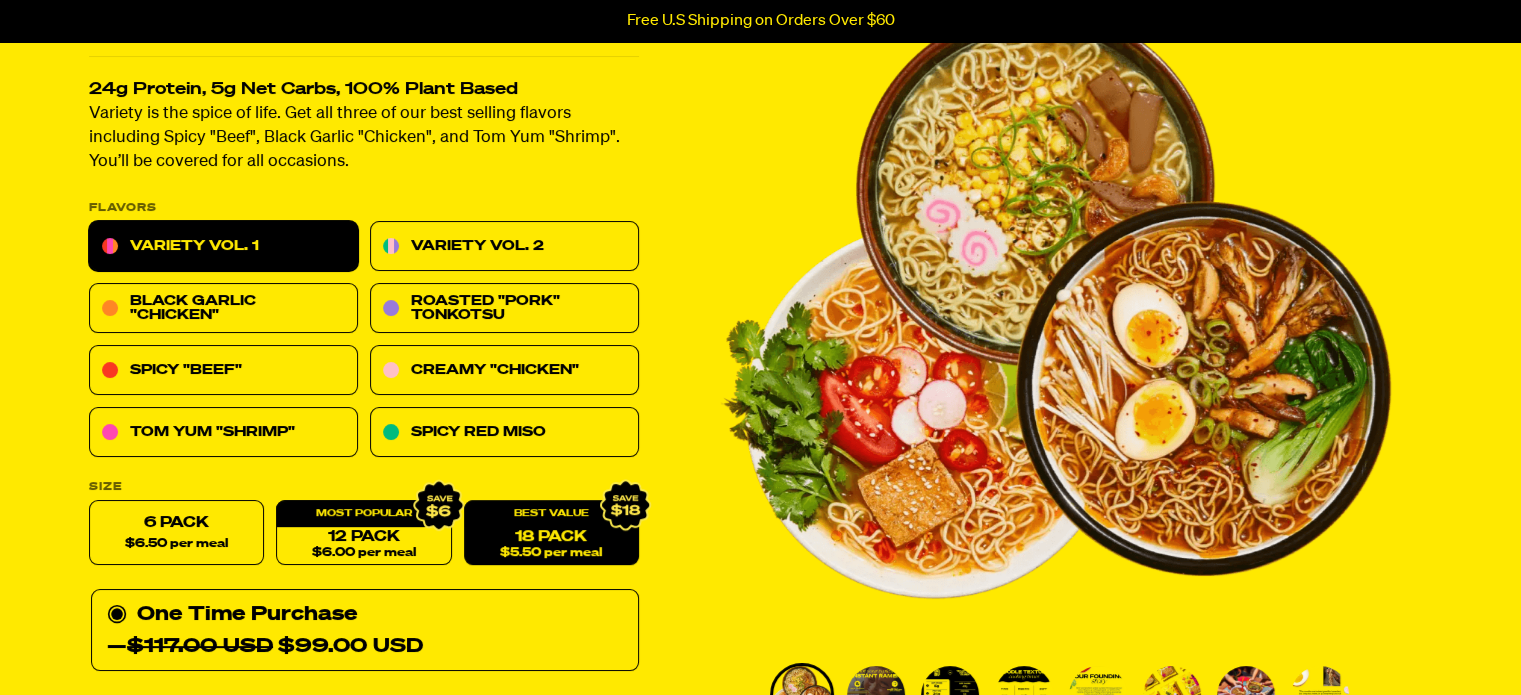 radio on "false" 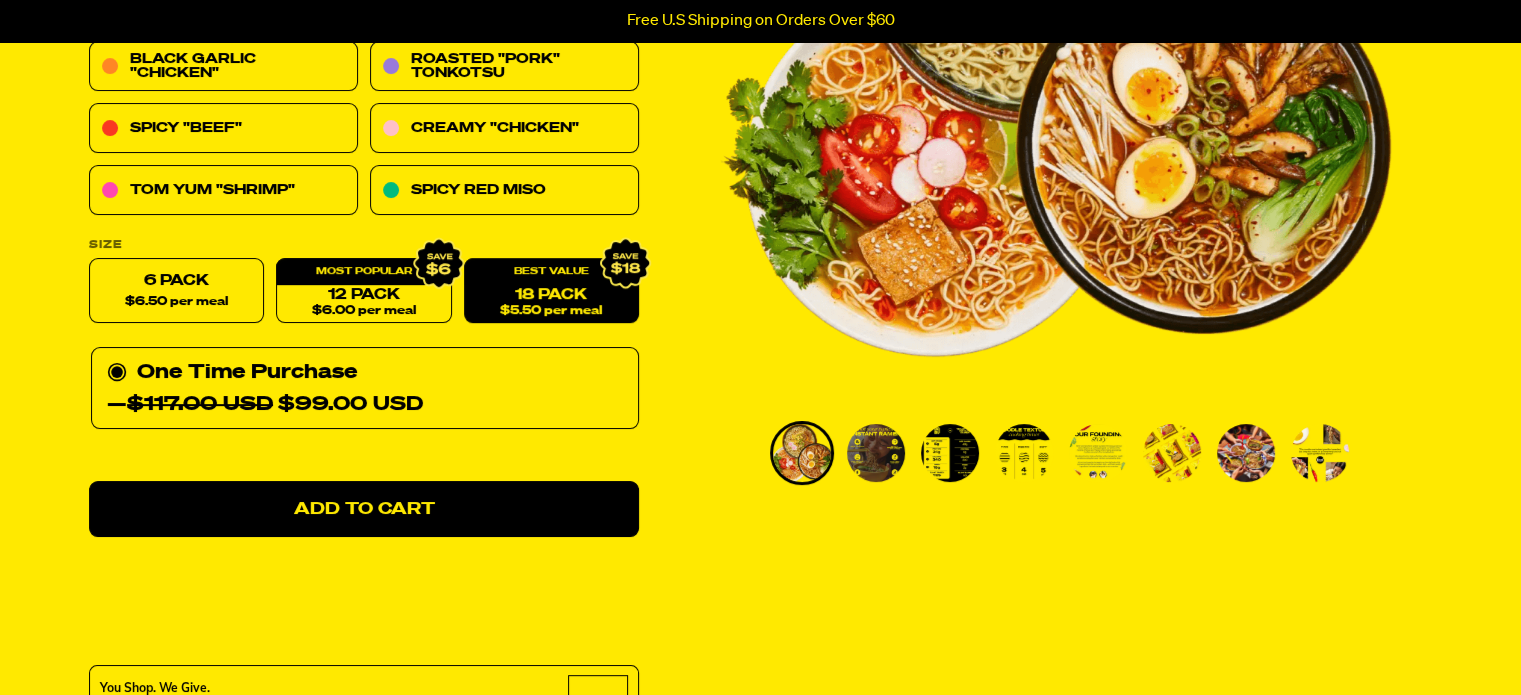 scroll, scrollTop: 499, scrollLeft: 0, axis: vertical 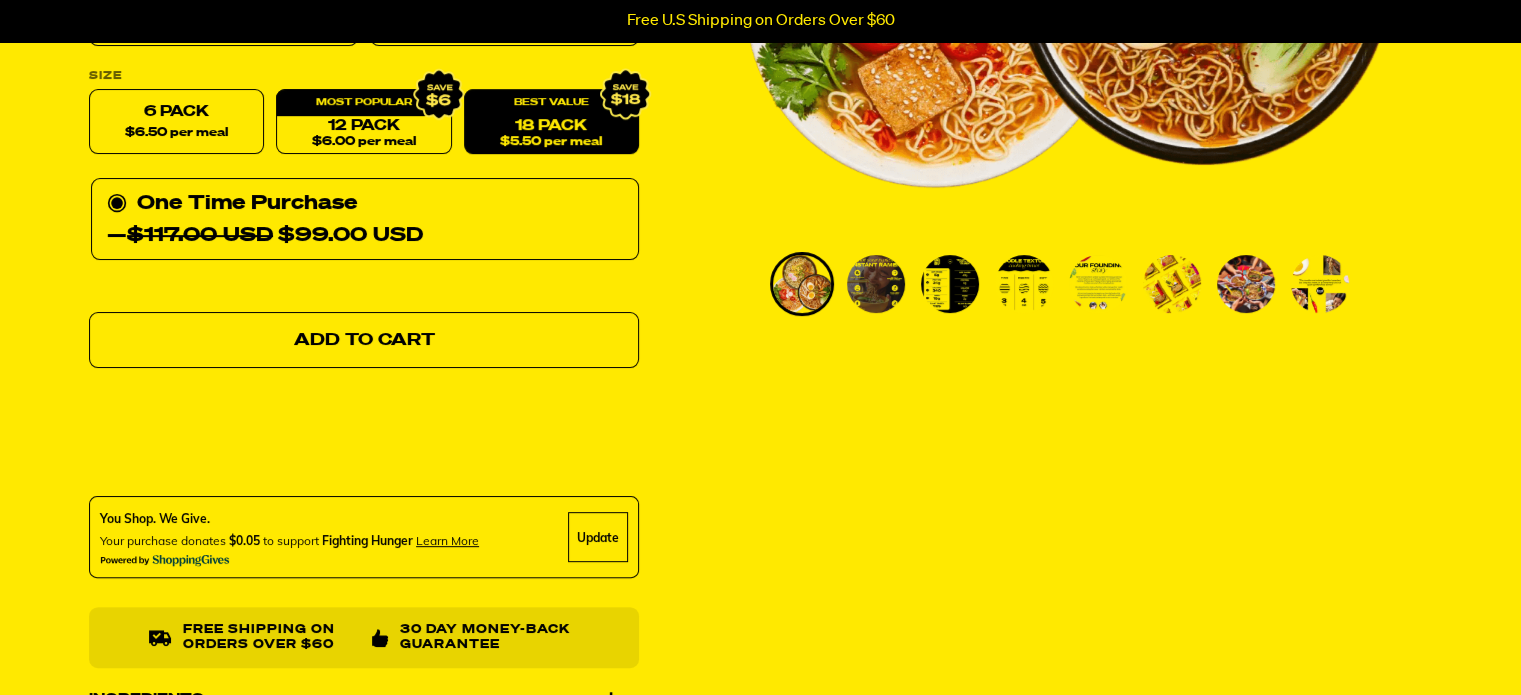 click on "Add to Cart" at bounding box center [364, 341] 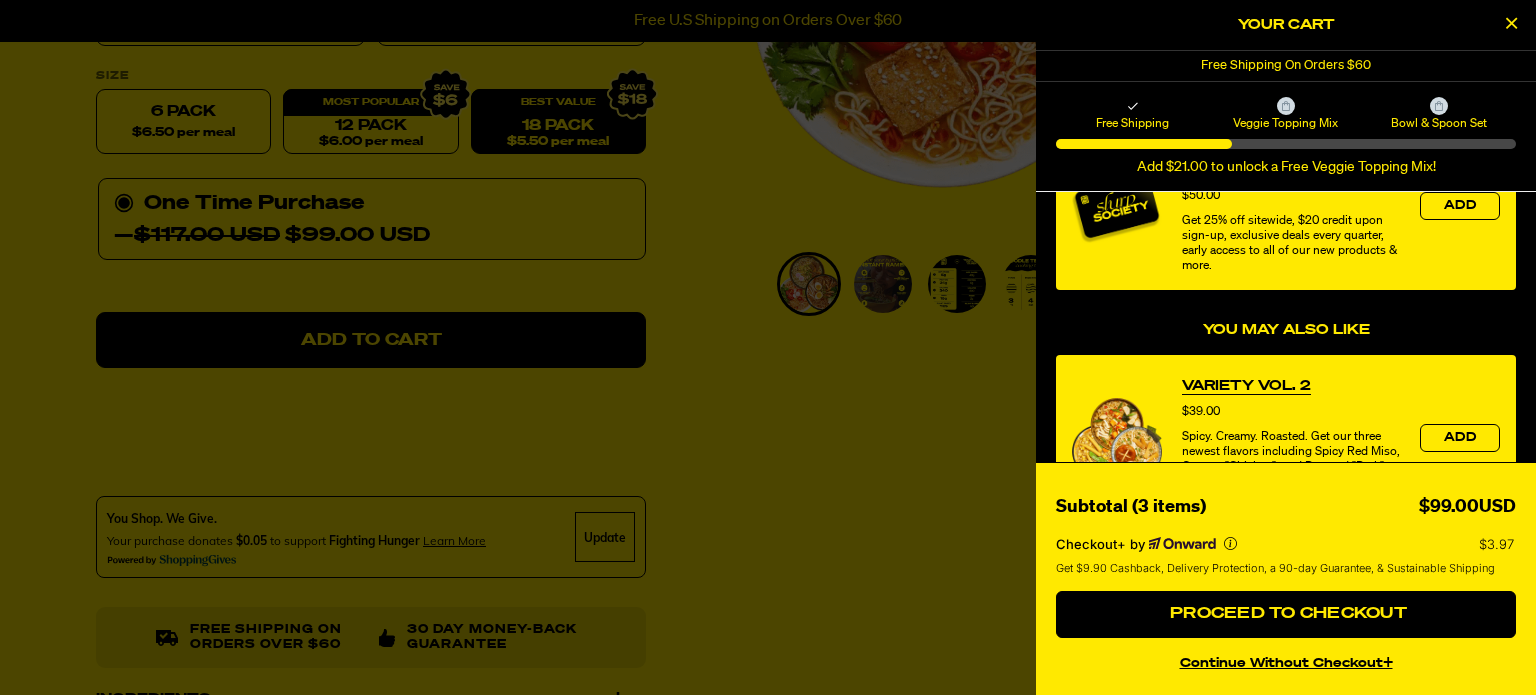 scroll, scrollTop: 0, scrollLeft: 0, axis: both 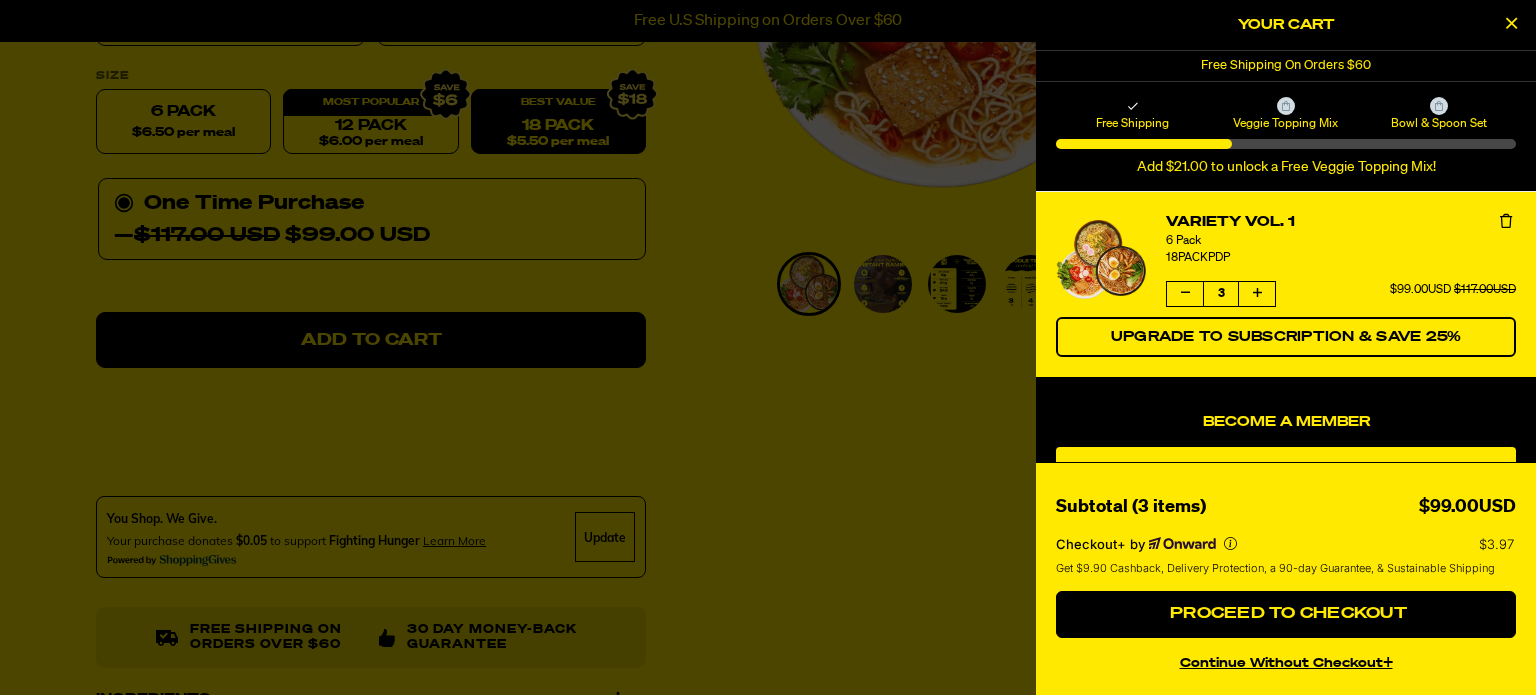 click on "Variety Vol. 1" at bounding box center (1341, 222) 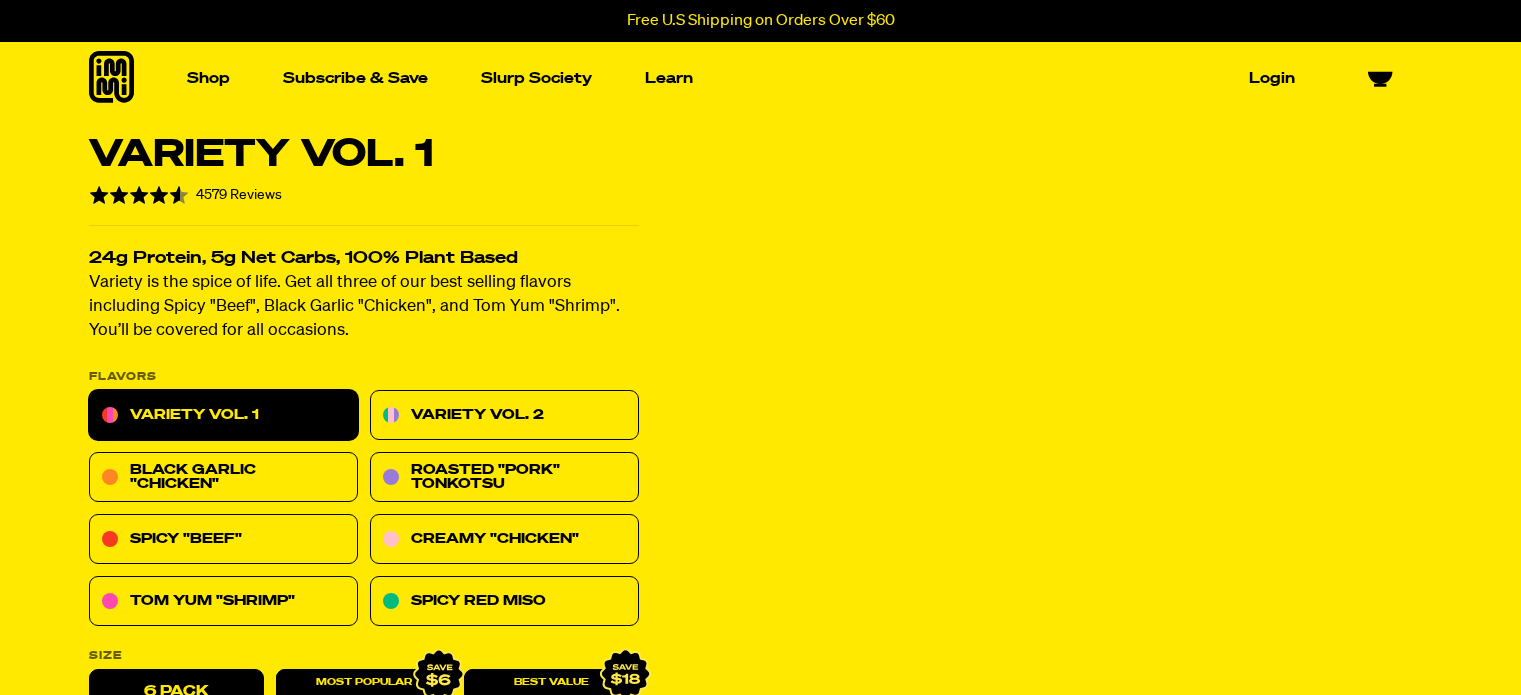 scroll, scrollTop: 0, scrollLeft: 0, axis: both 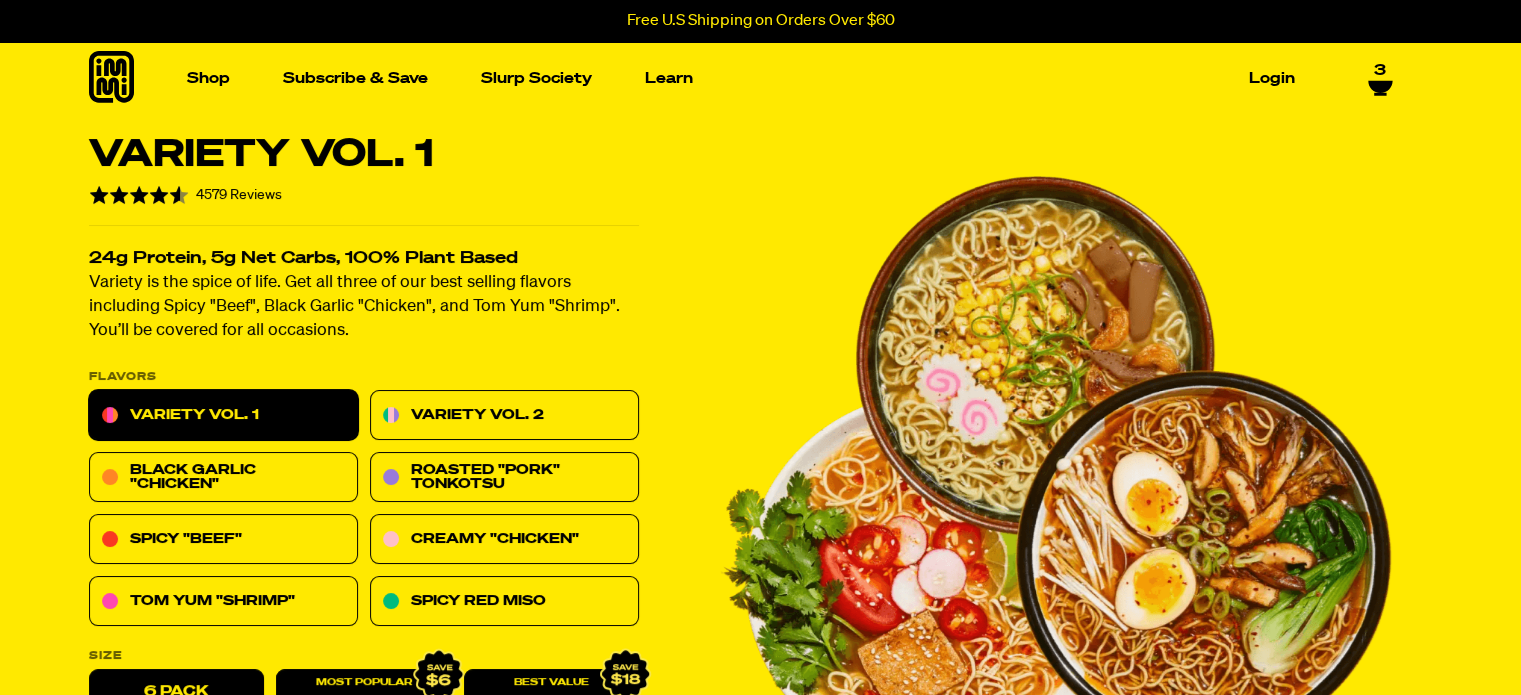 click 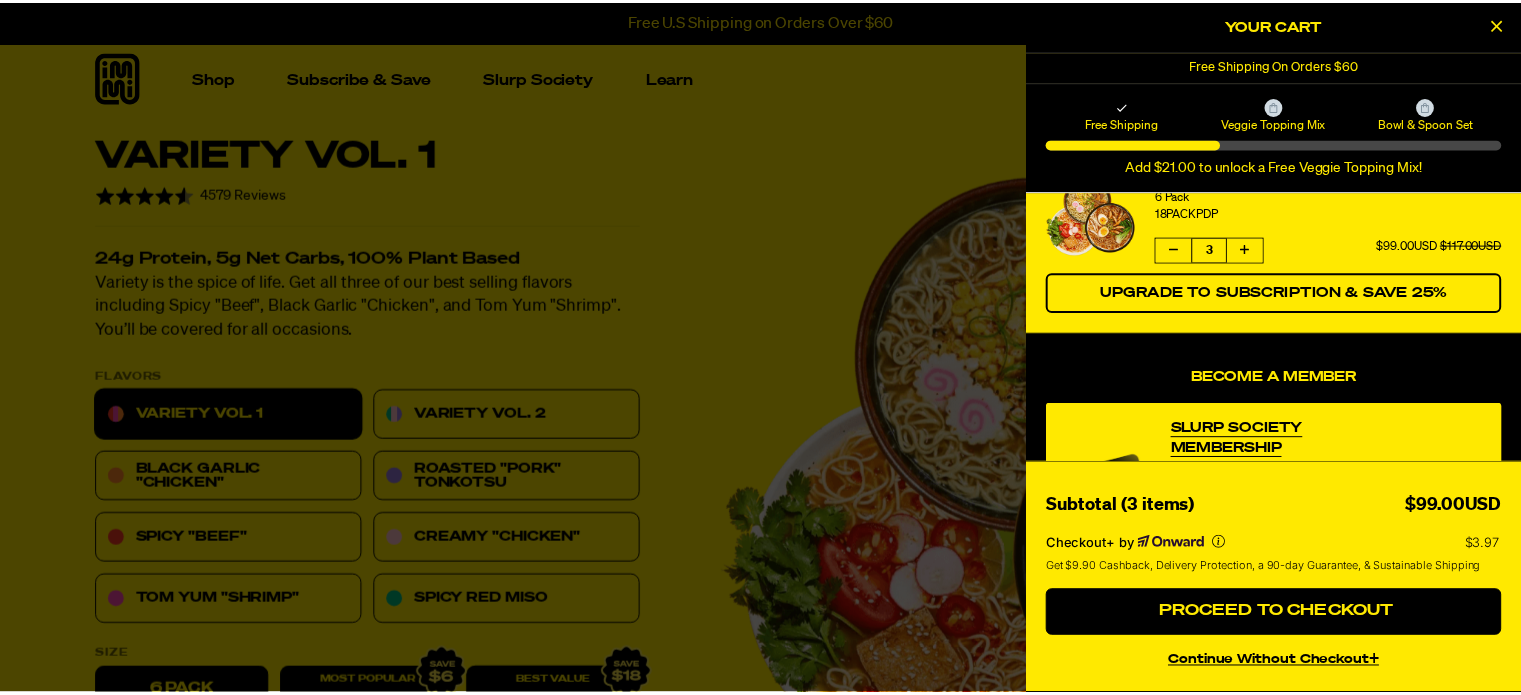 scroll, scrollTop: 0, scrollLeft: 0, axis: both 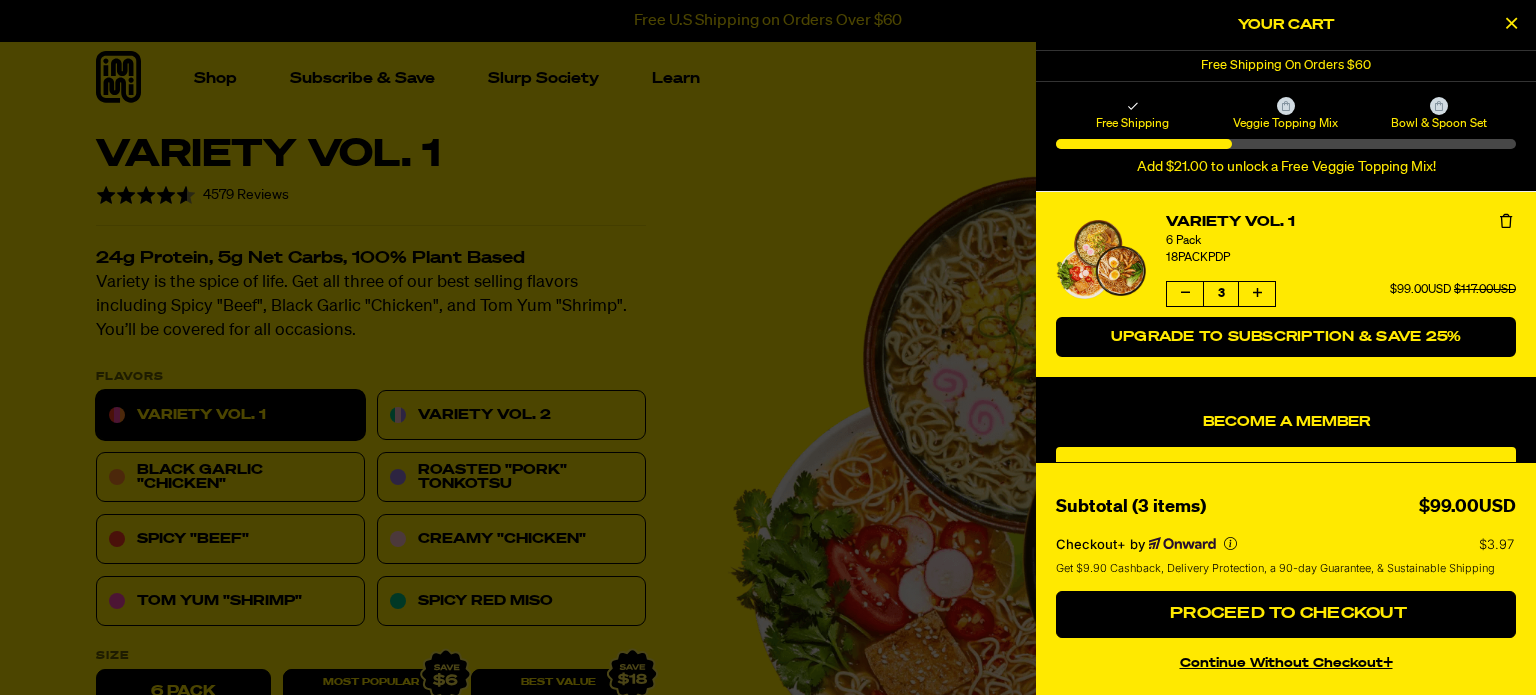 drag, startPoint x: 1211, startPoint y: 334, endPoint x: 1153, endPoint y: 351, distance: 60.440052 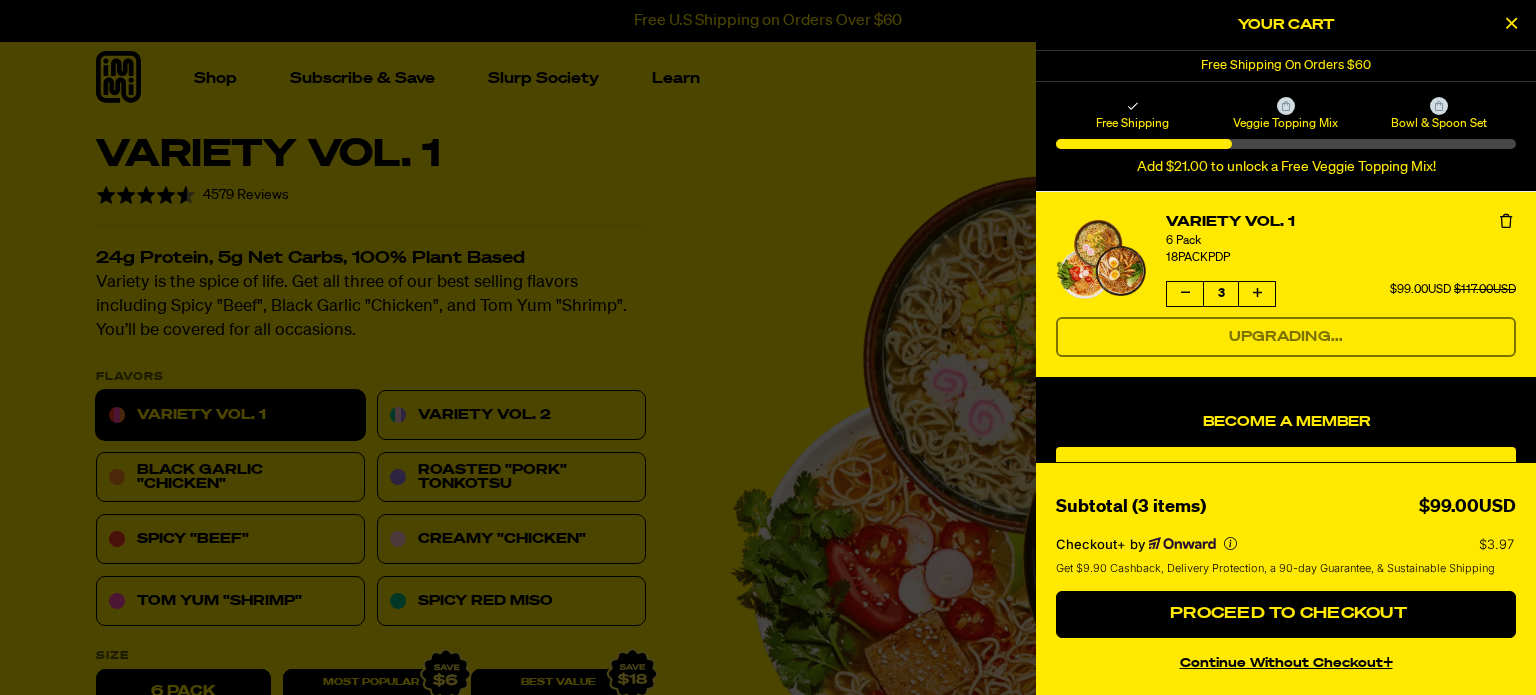 select on "Every 30 Days" 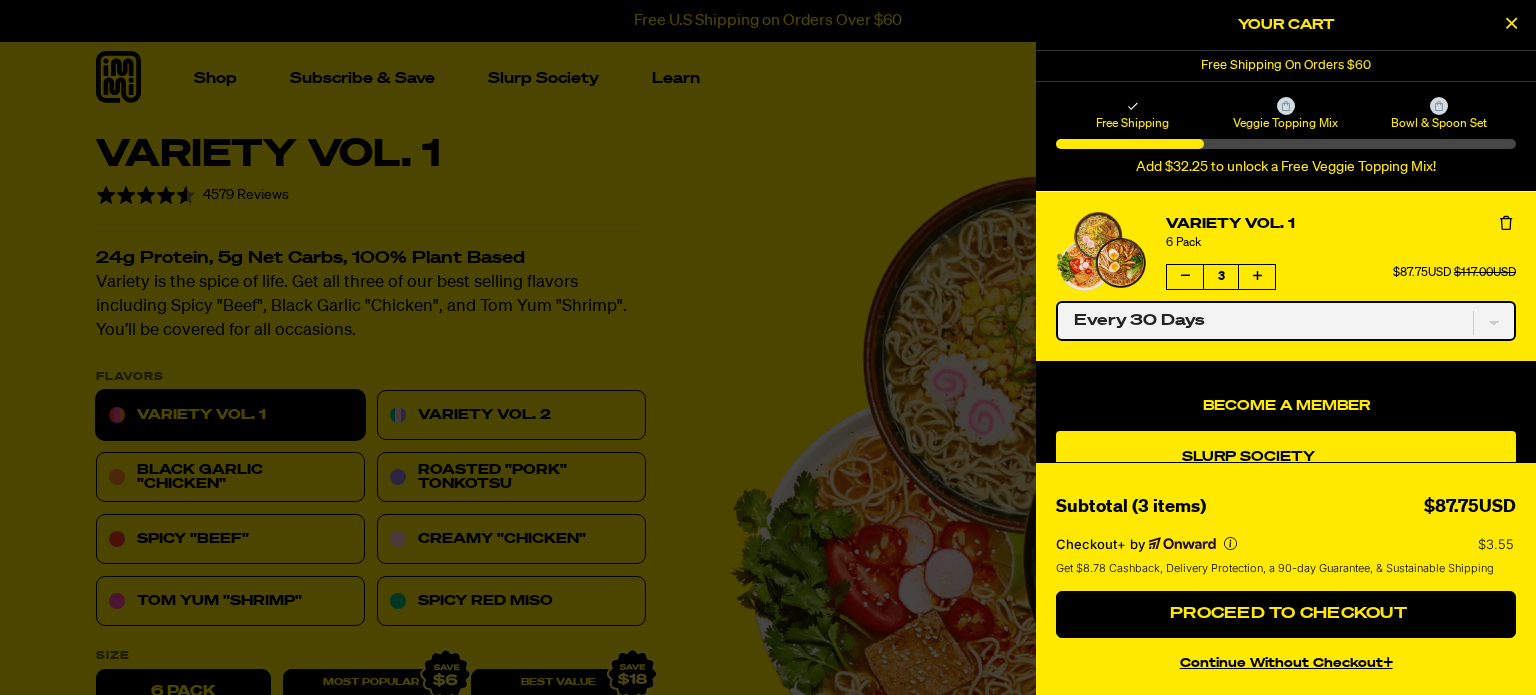 click on "One-time only   Every 30 Days" at bounding box center [1286, 321] 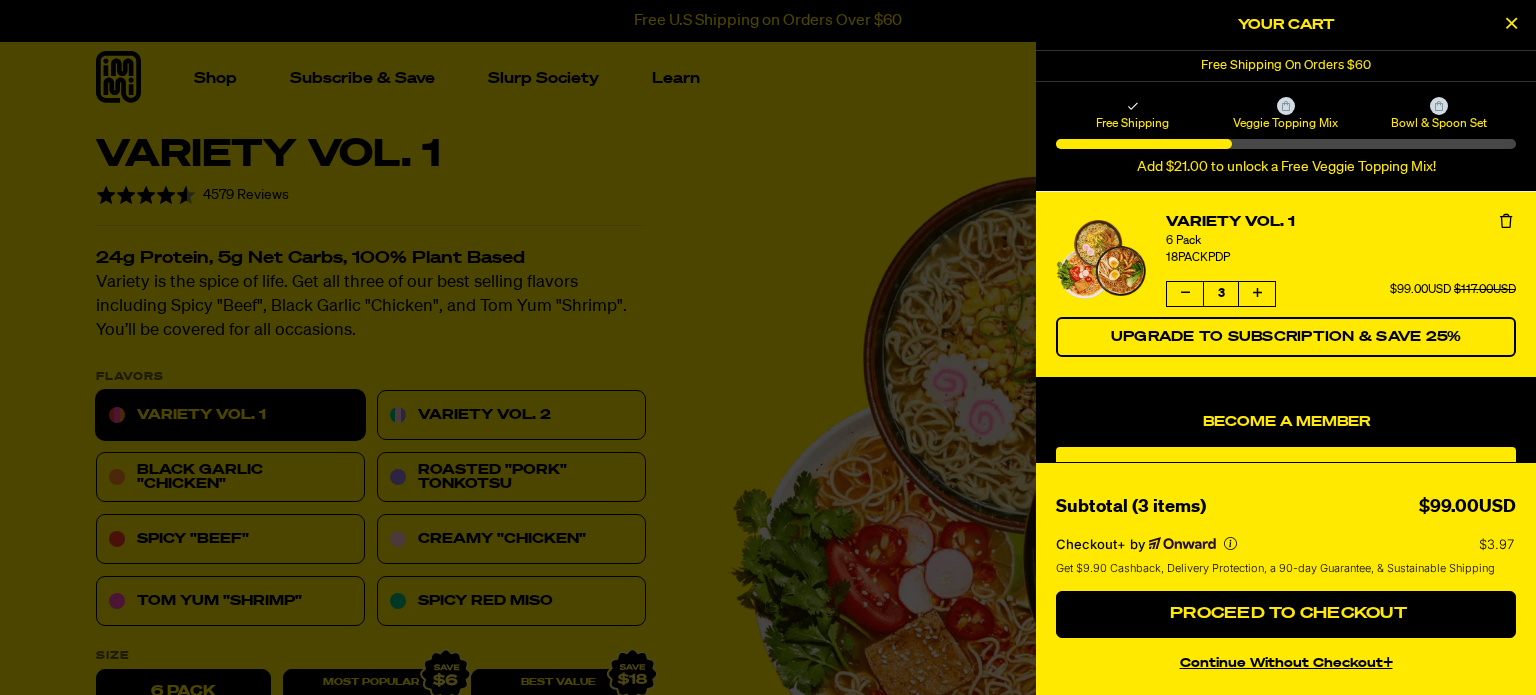 click at bounding box center (1511, 23) 